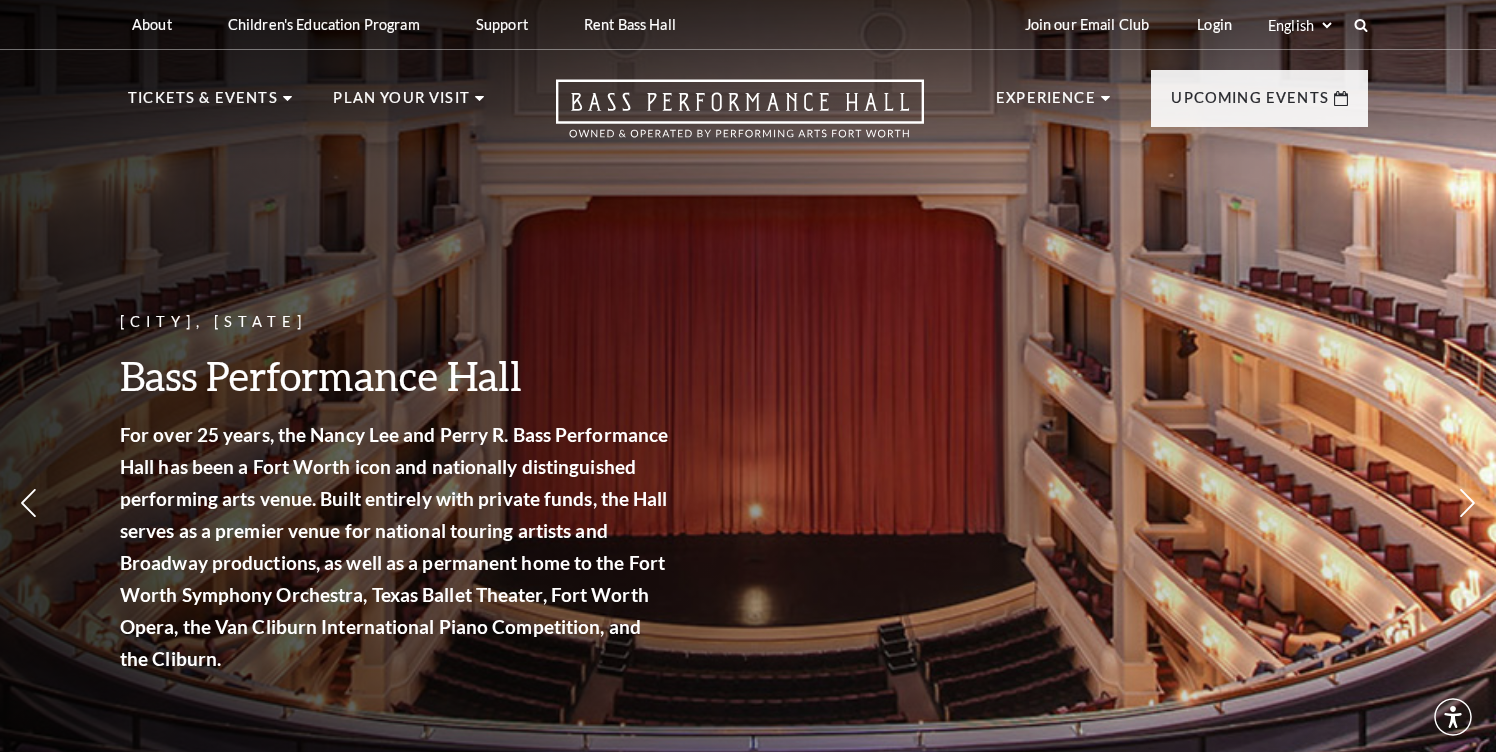 scroll, scrollTop: 0, scrollLeft: 0, axis: both 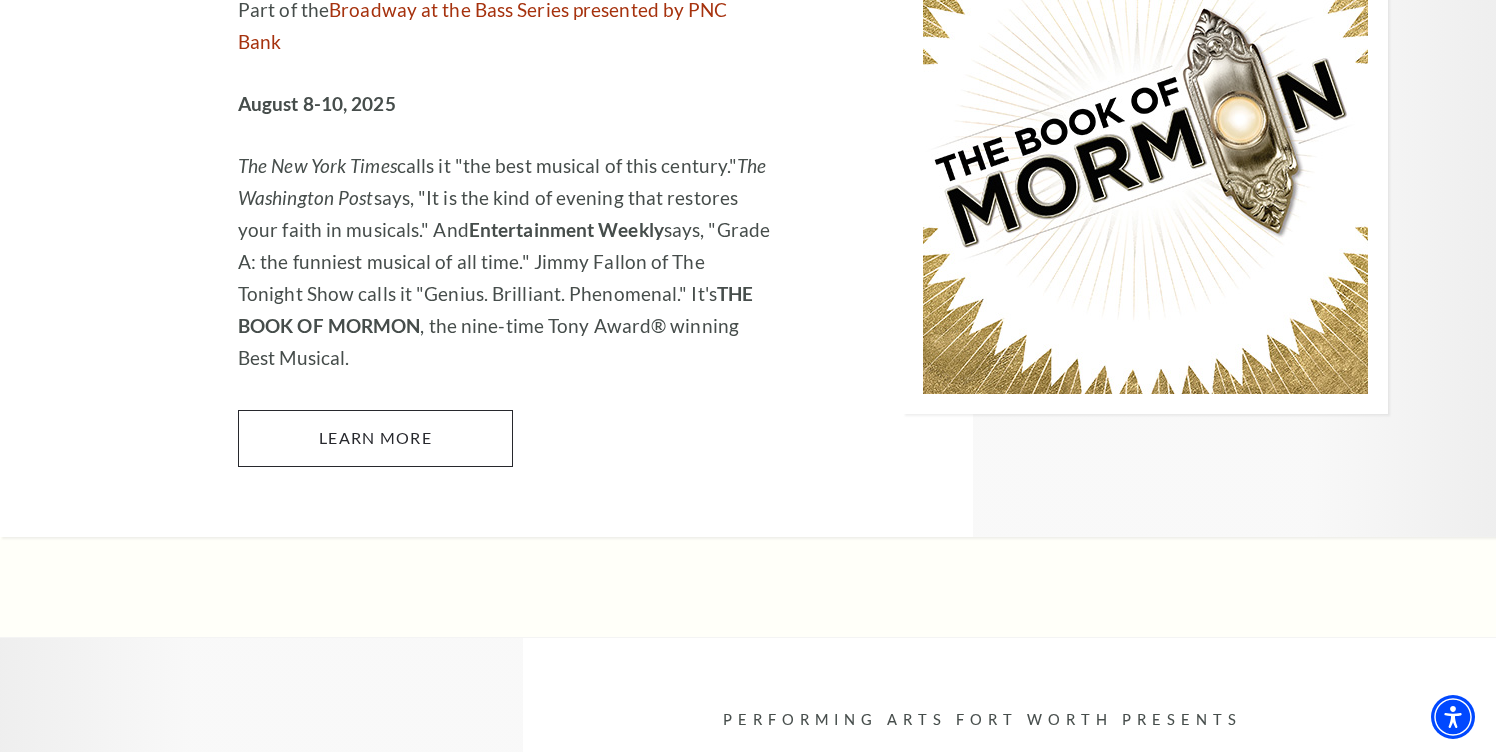 click on "Learn More" at bounding box center (375, 438) 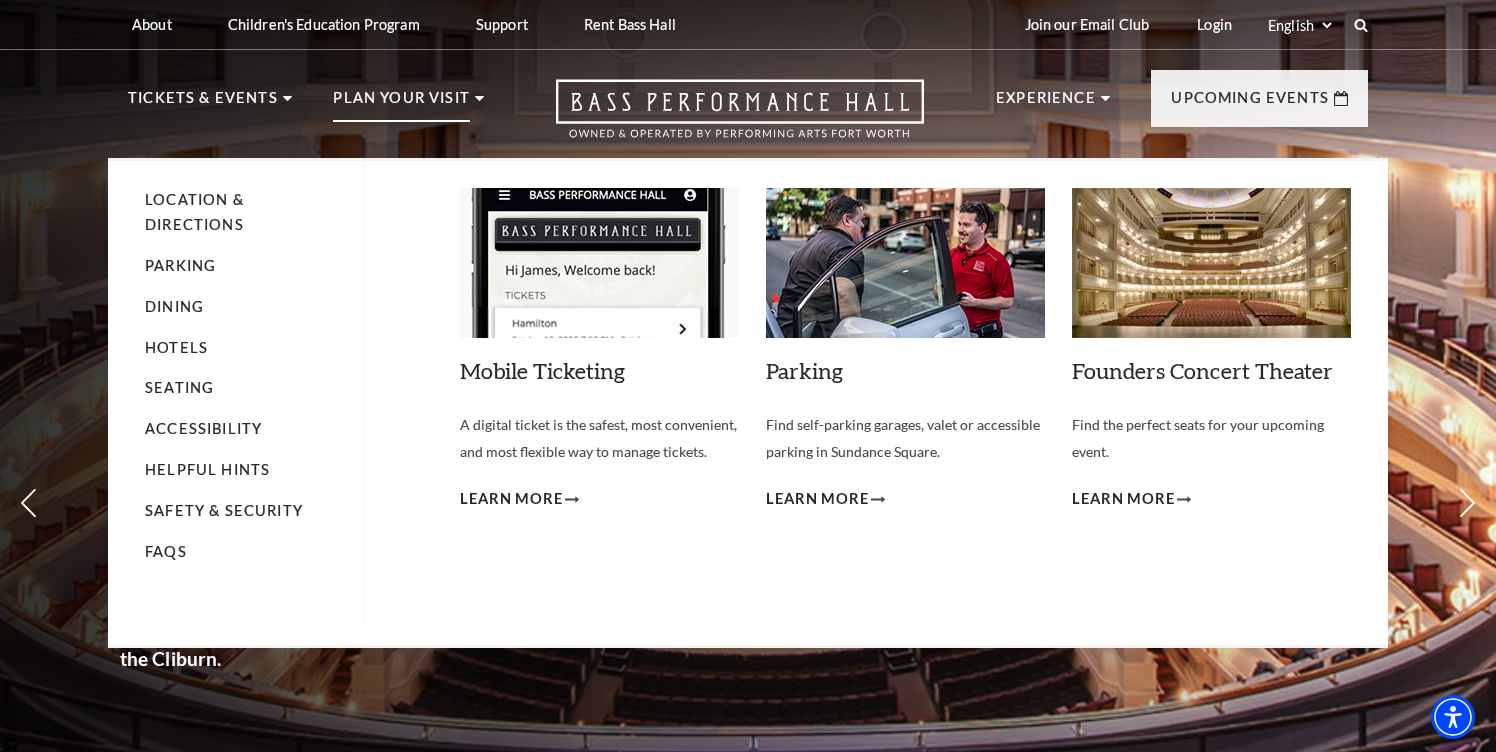 scroll, scrollTop: 0, scrollLeft: 0, axis: both 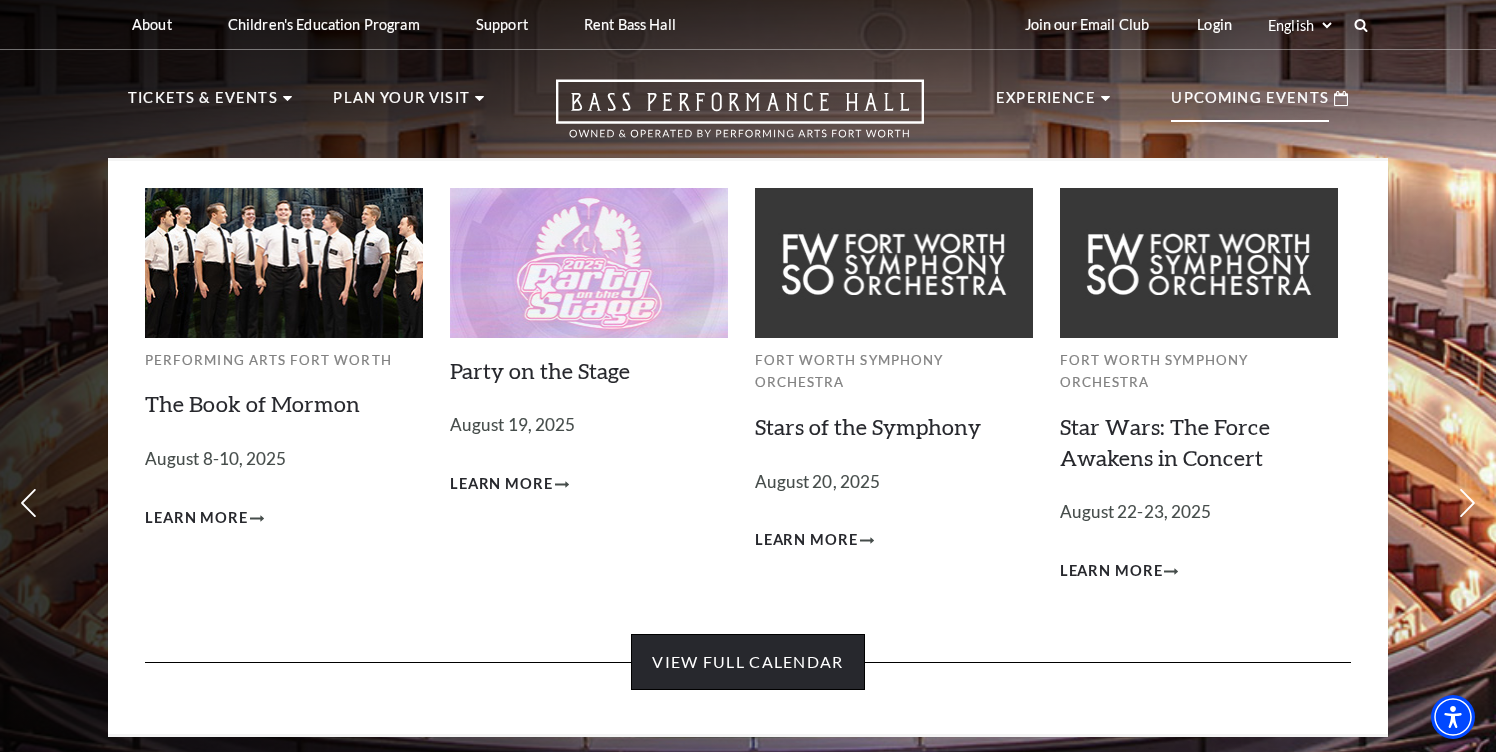 click on "View Full Calendar" at bounding box center (747, 662) 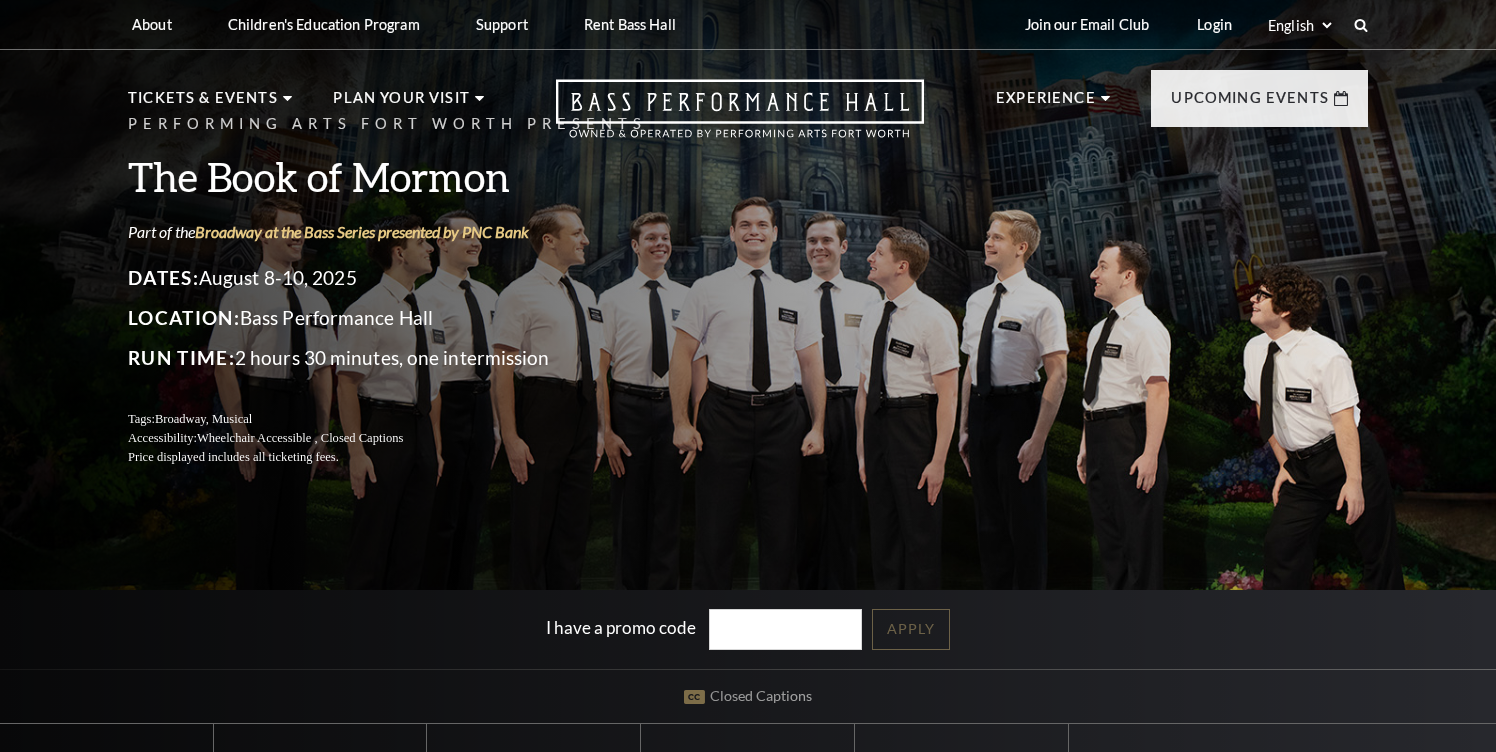 scroll, scrollTop: 0, scrollLeft: 0, axis: both 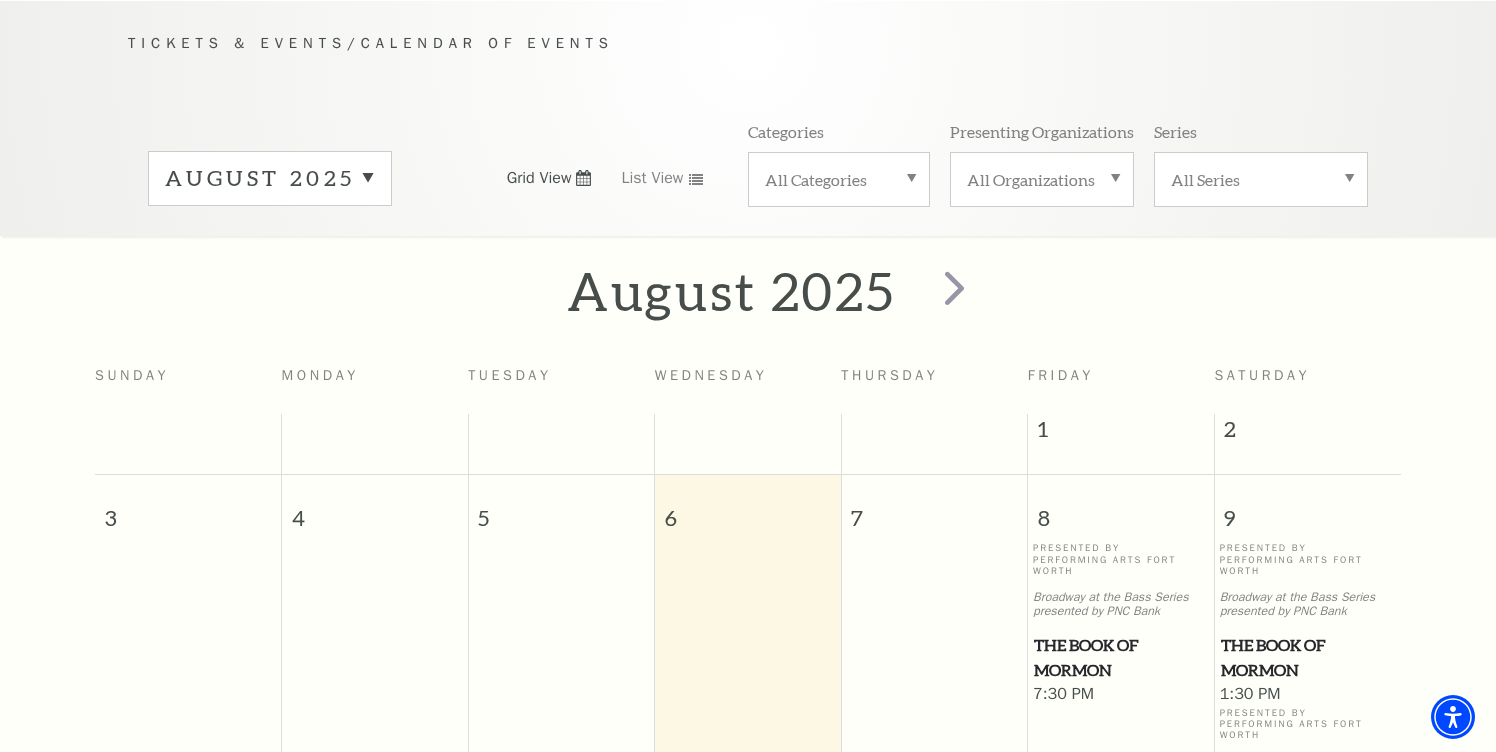 click on "August 2025" at bounding box center [270, 178] 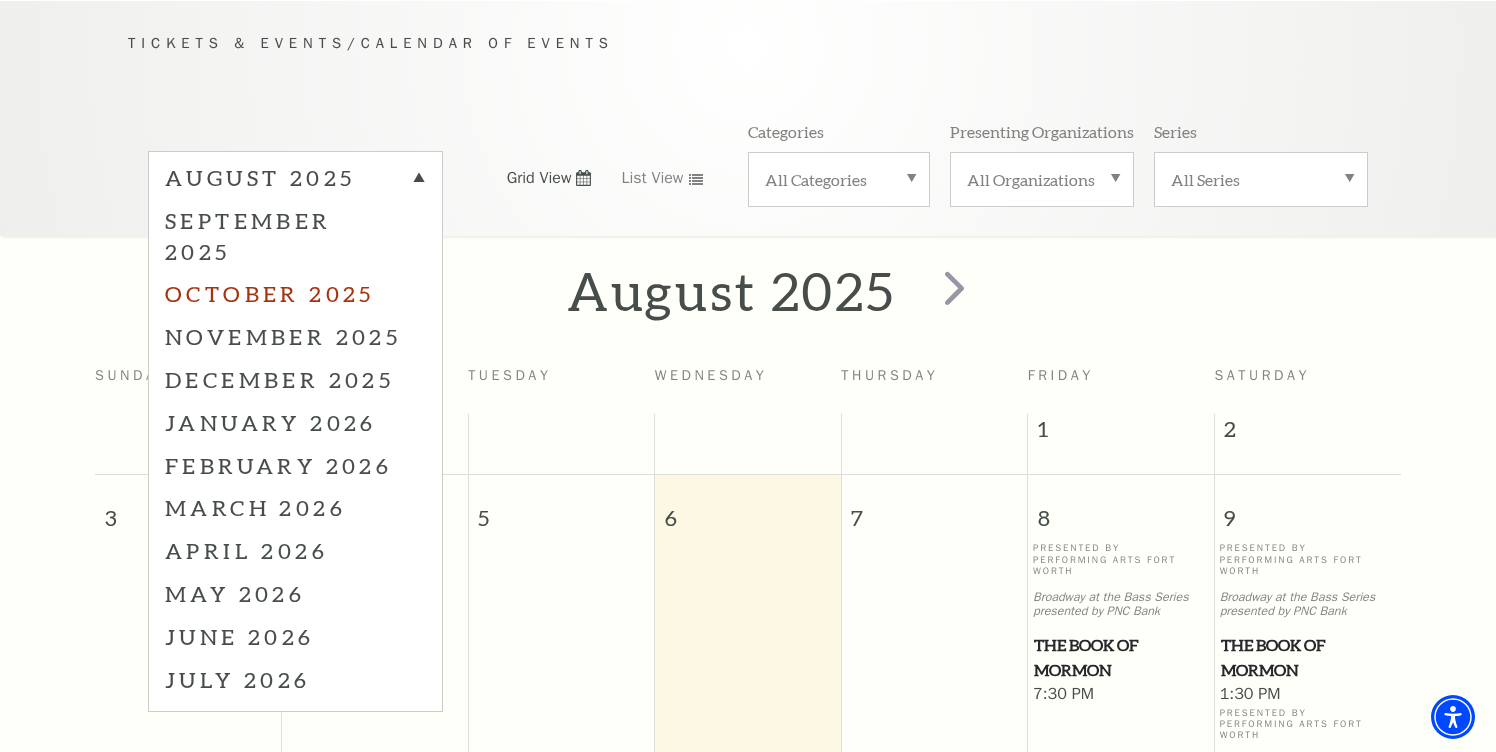 click on "October 2025" at bounding box center (295, 293) 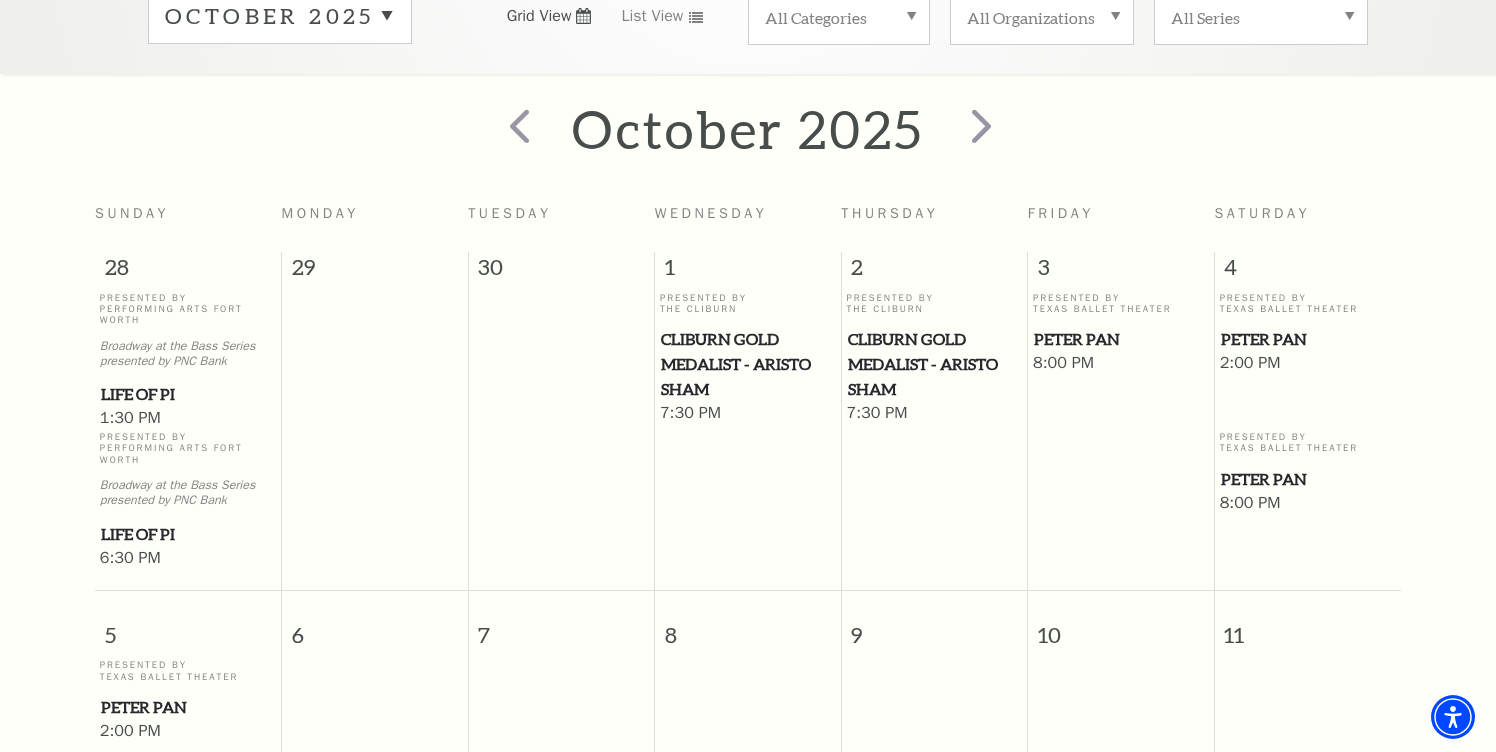 scroll, scrollTop: 346, scrollLeft: 0, axis: vertical 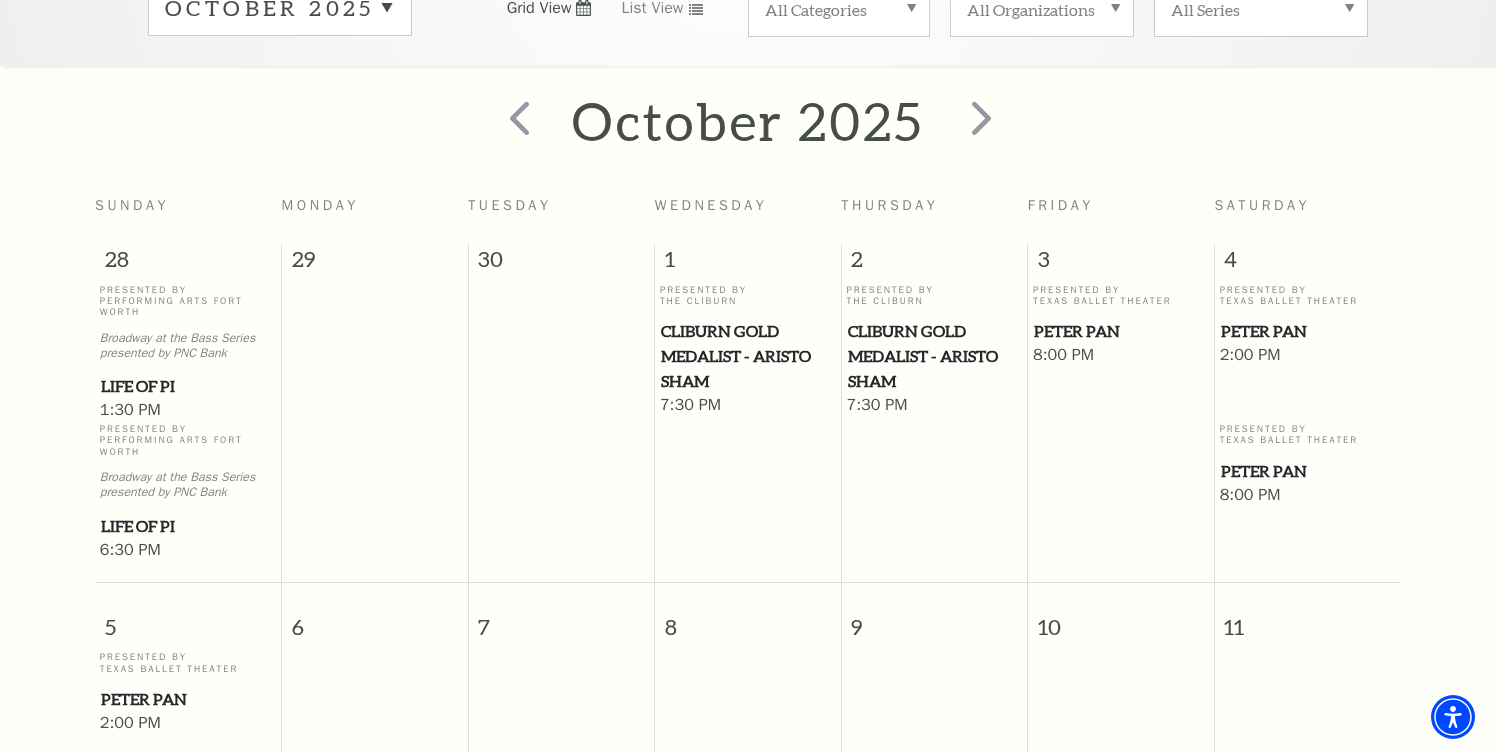 click on "Peter Pan" at bounding box center (1308, 331) 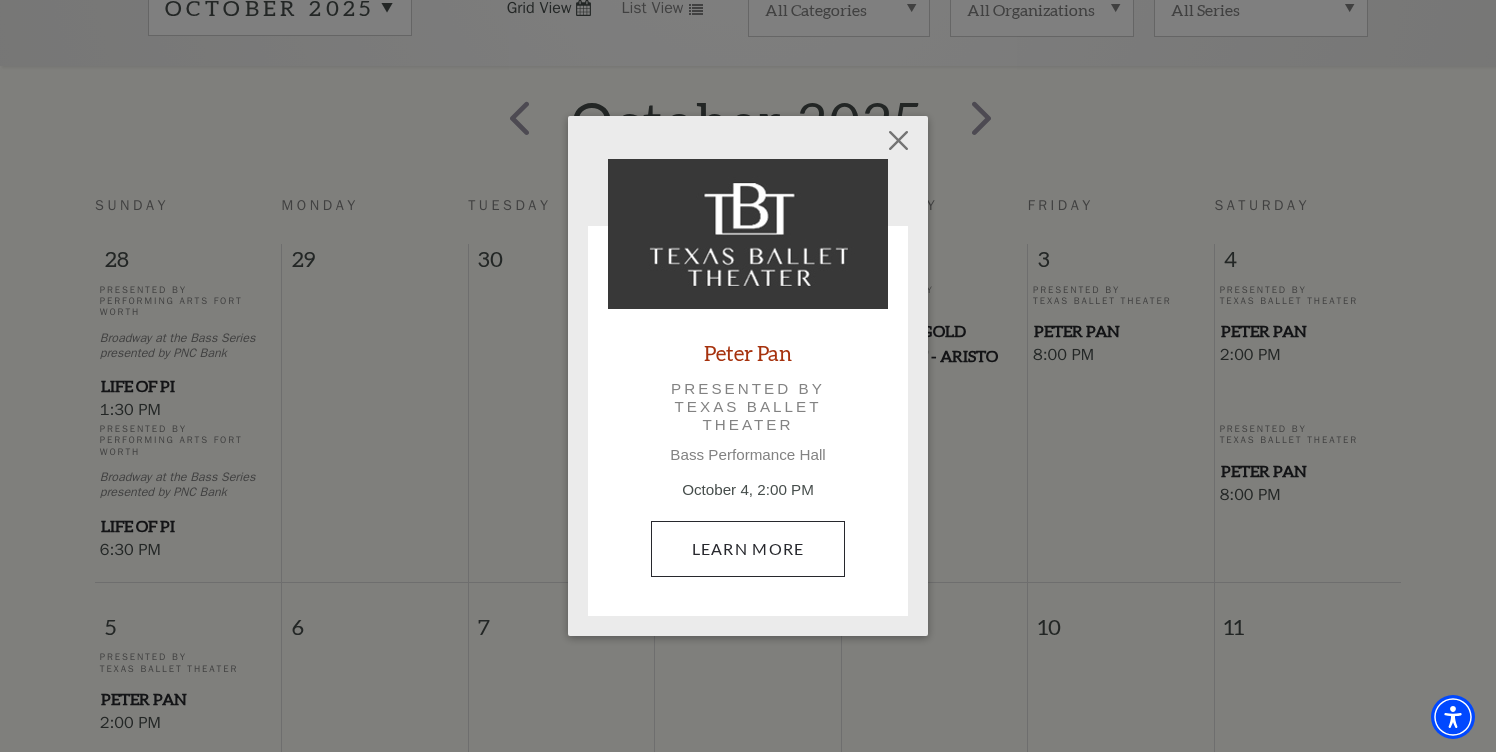 click on "Learn More" at bounding box center [748, 549] 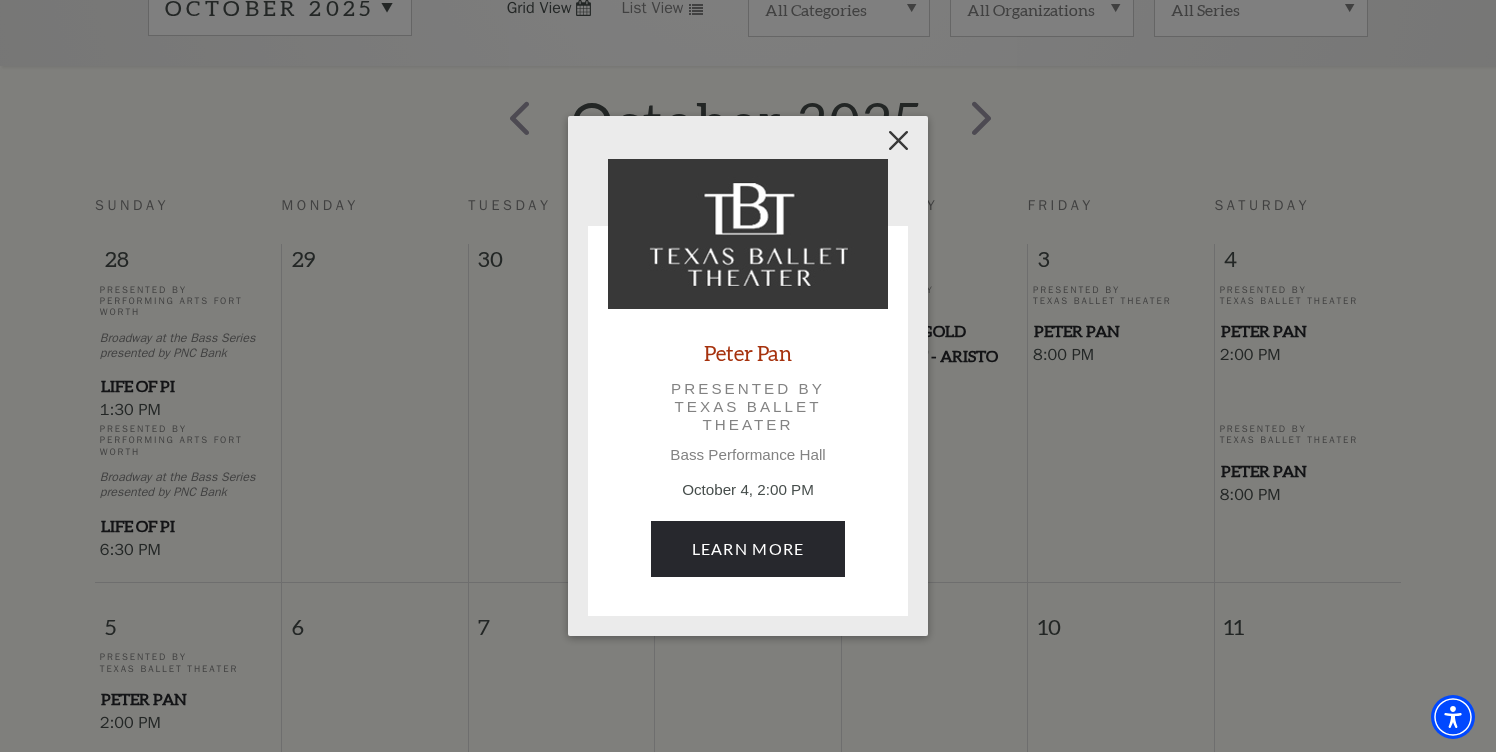 click at bounding box center (899, 141) 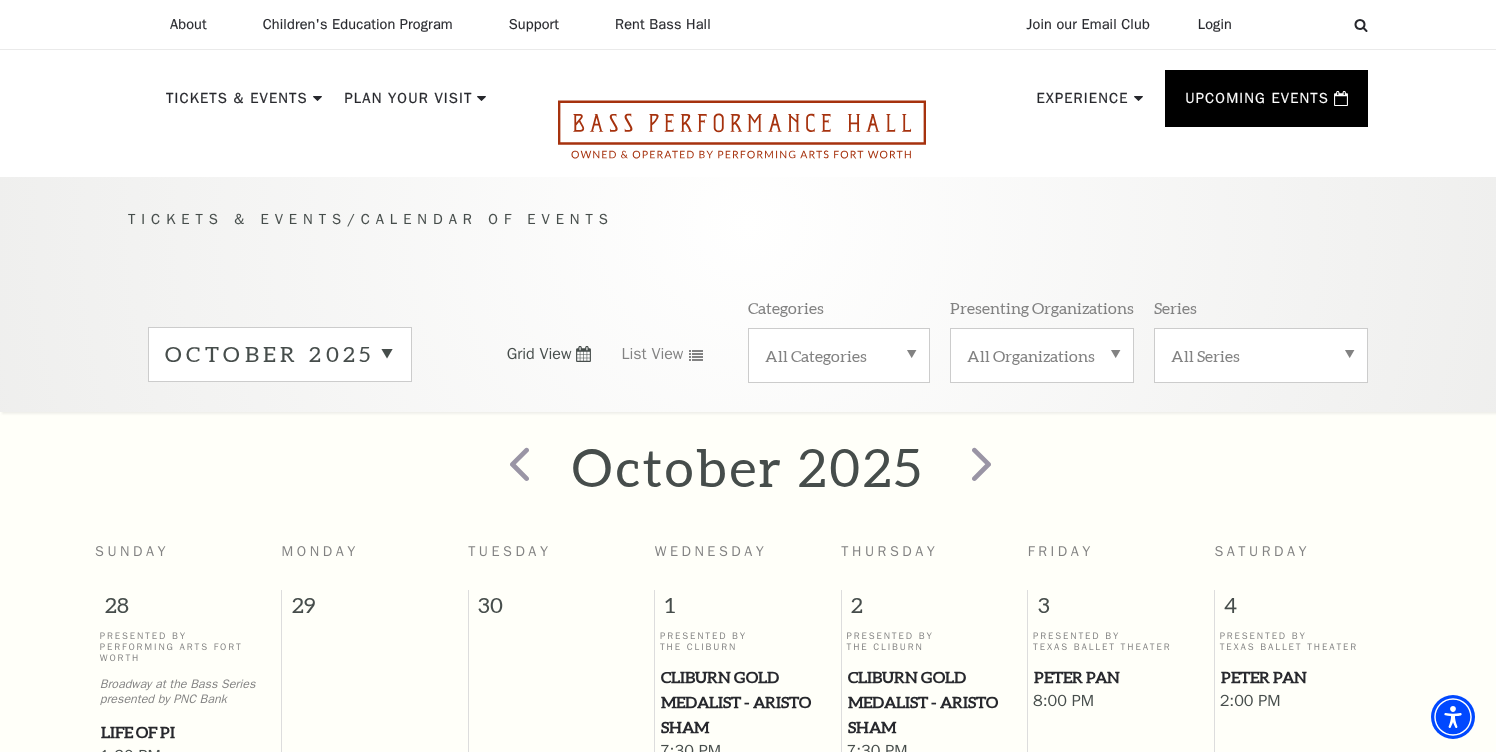 scroll, scrollTop: -1, scrollLeft: 0, axis: vertical 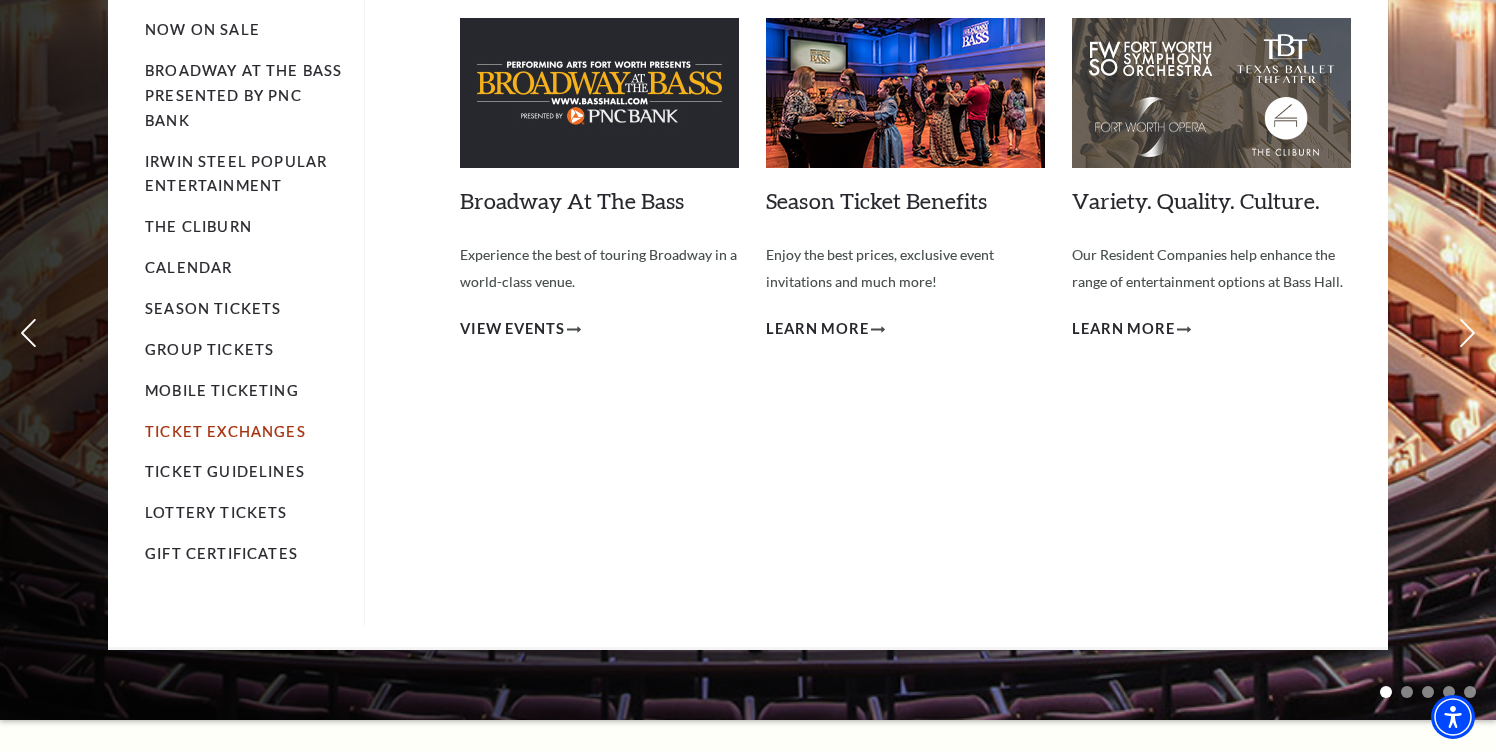 click on "Ticket Exchanges" at bounding box center (225, 431) 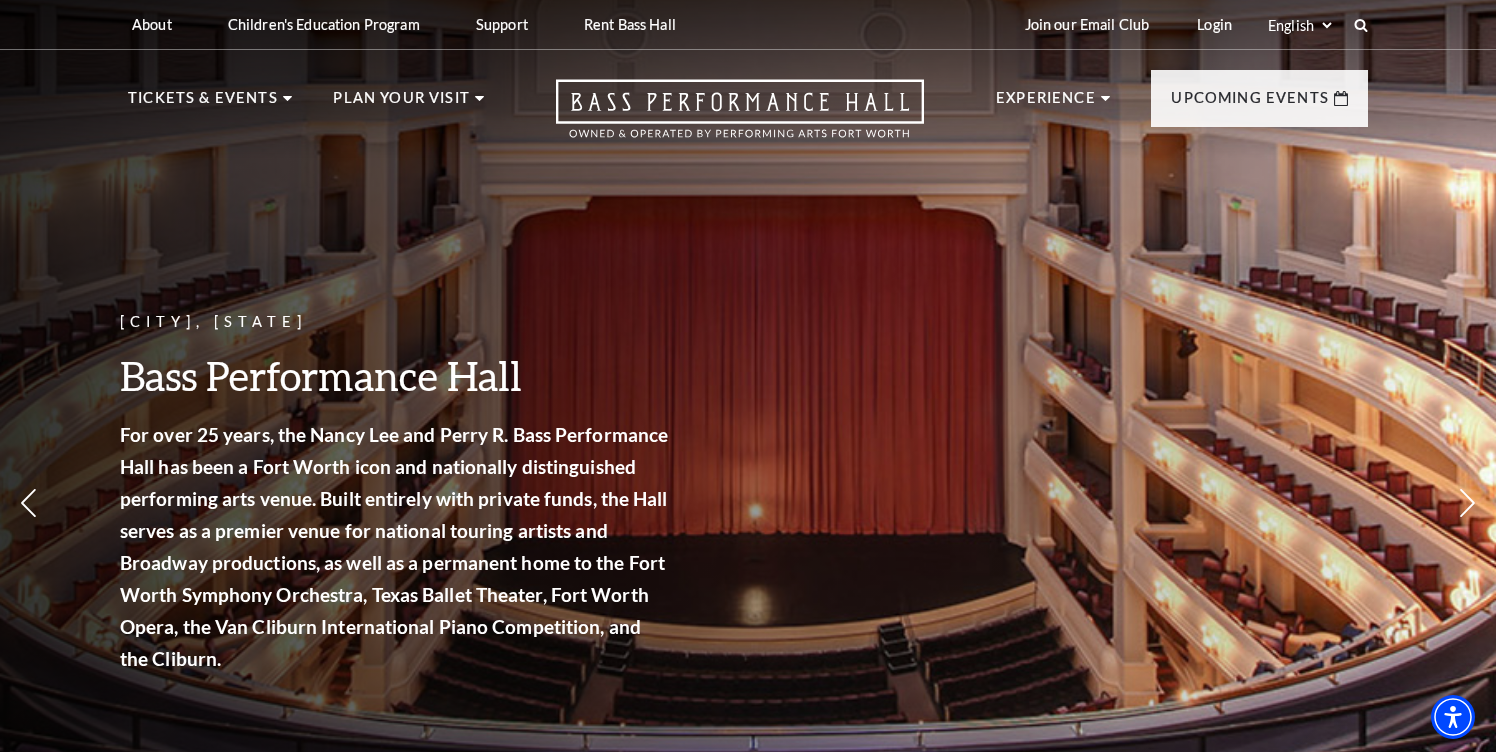 scroll, scrollTop: 0, scrollLeft: 0, axis: both 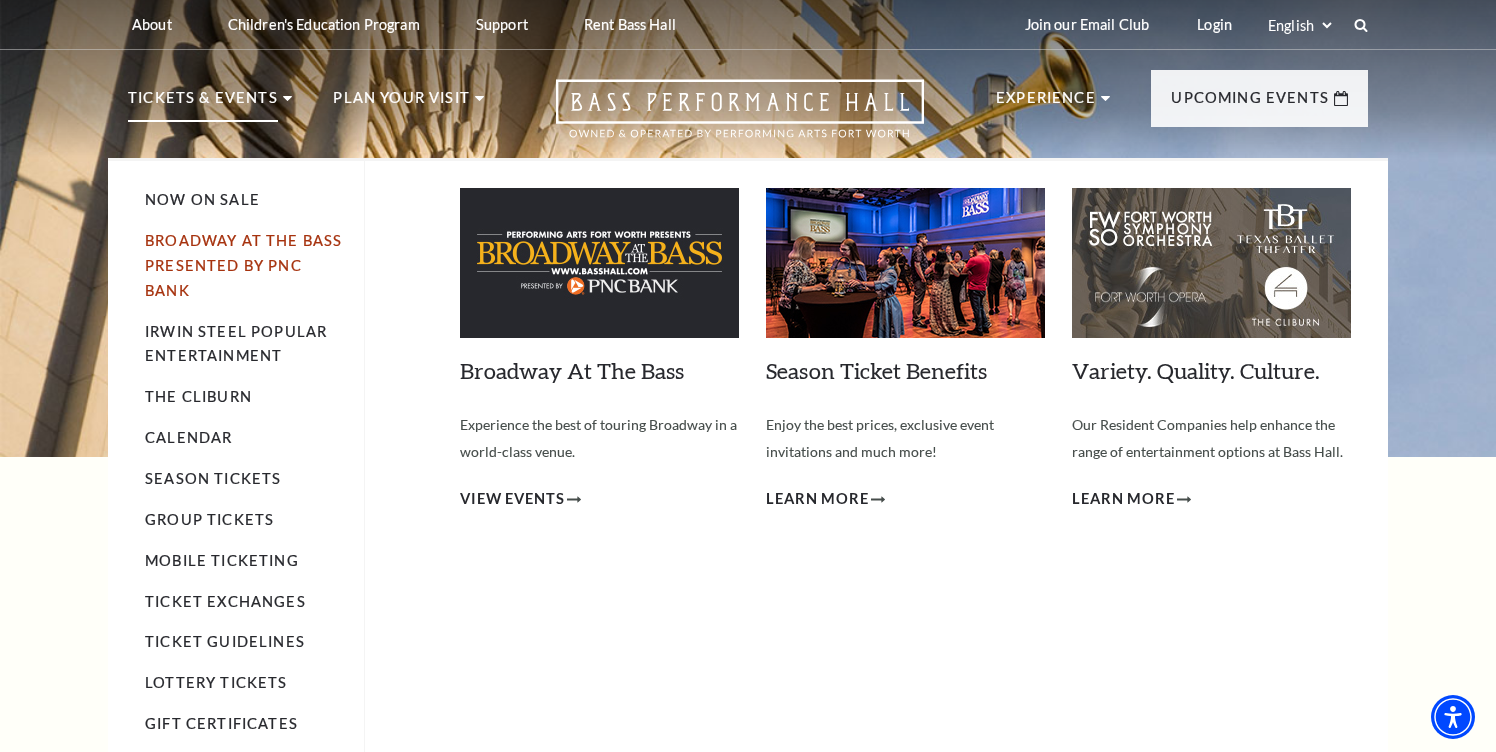 click on "Broadway At The Bass presented by PNC Bank" at bounding box center (243, 265) 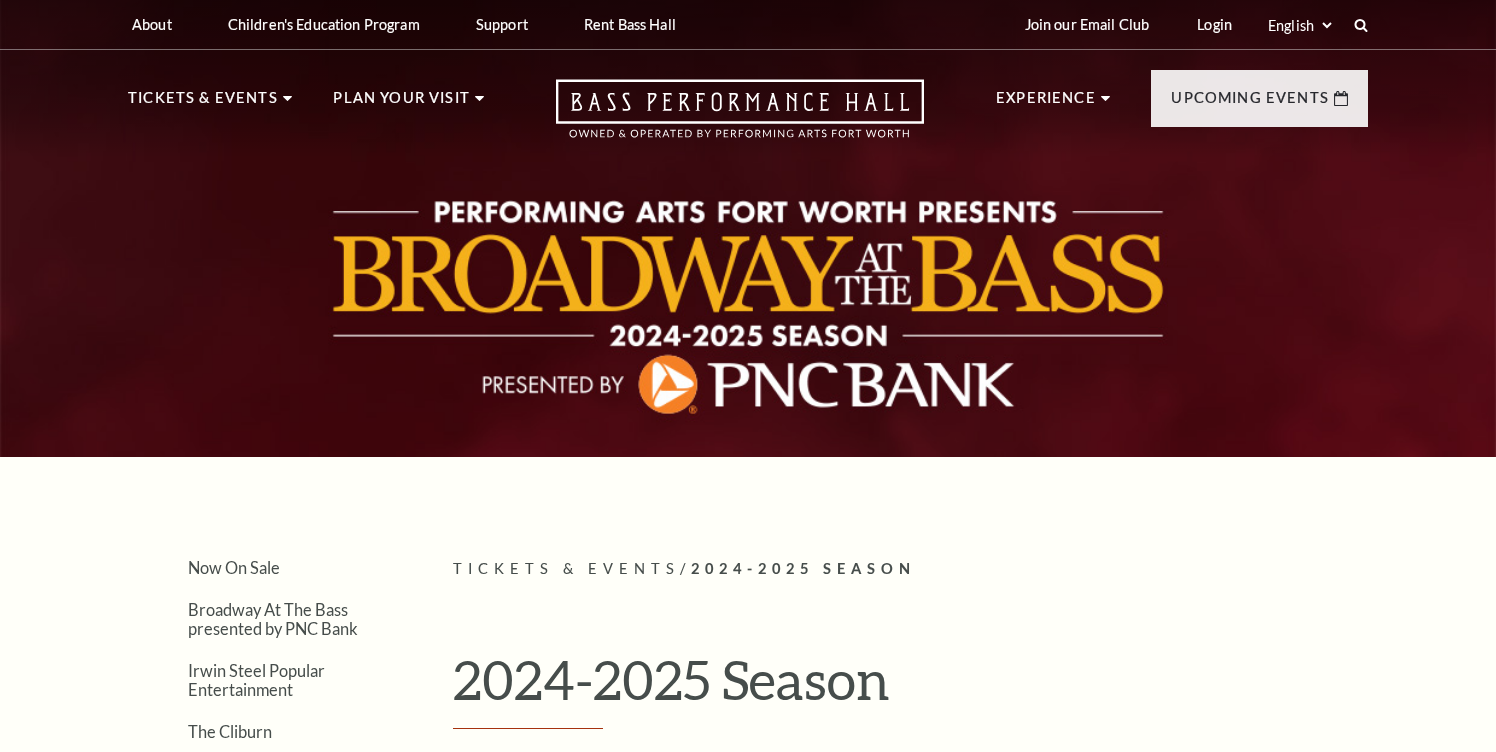scroll, scrollTop: 0, scrollLeft: 0, axis: both 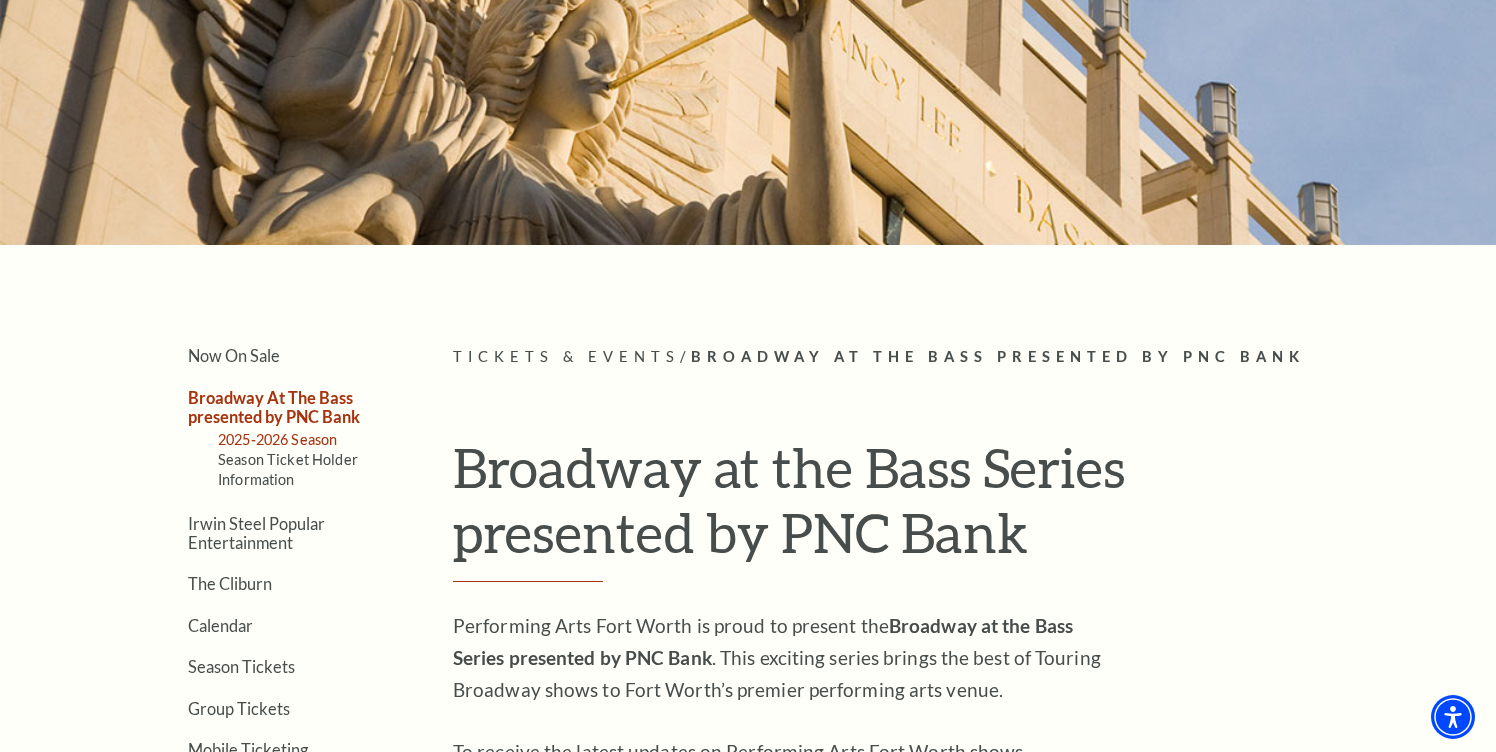 click on "2025-2026 Season" at bounding box center [277, 439] 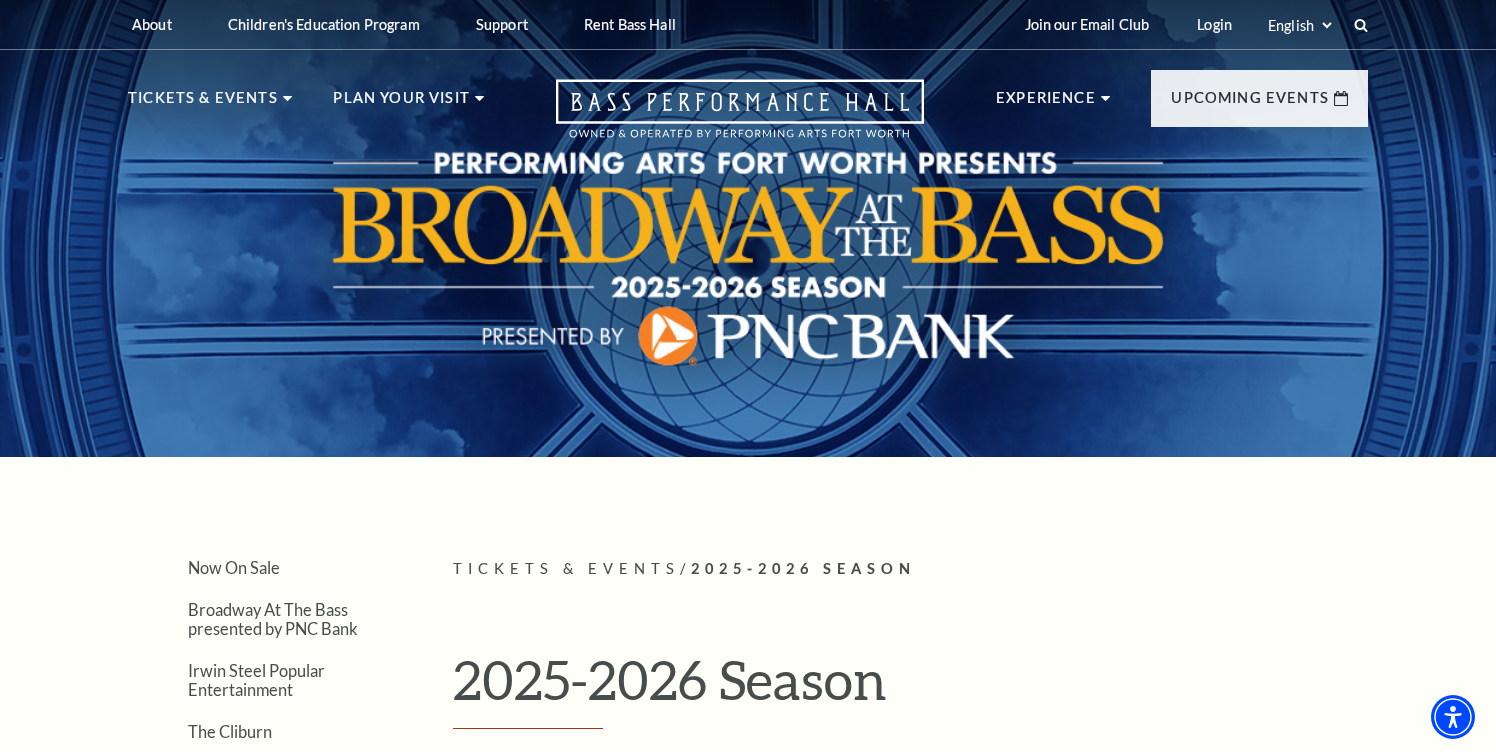 scroll, scrollTop: 0, scrollLeft: 0, axis: both 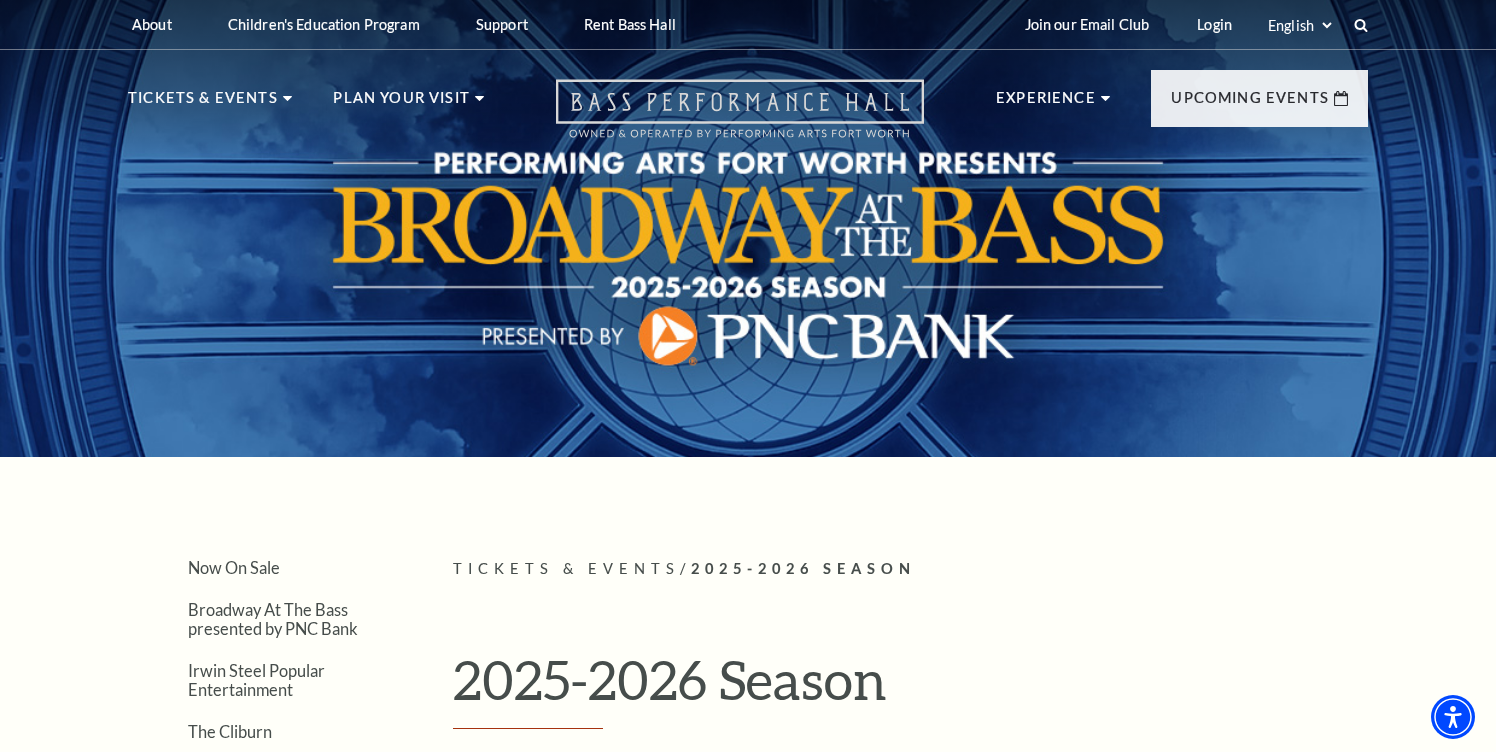 click 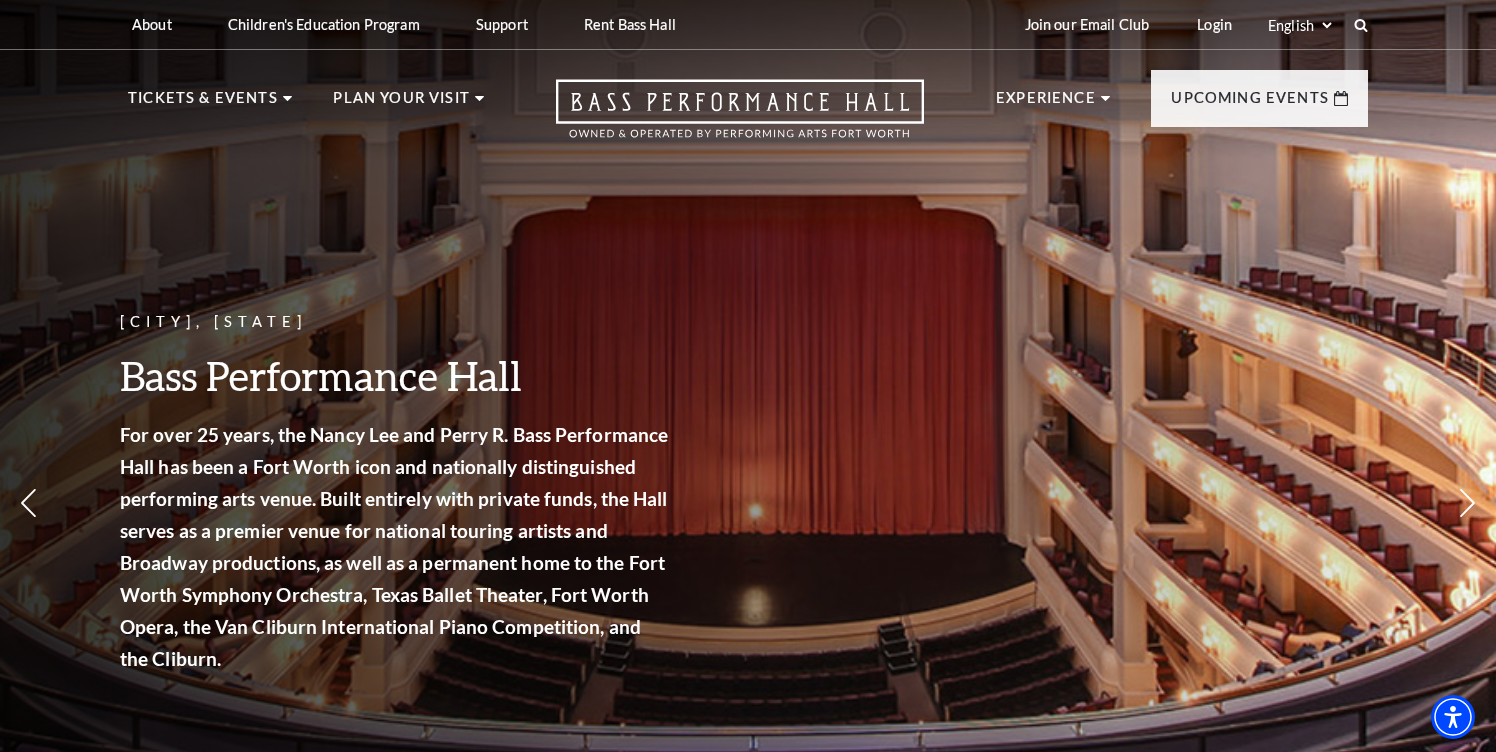 scroll, scrollTop: 0, scrollLeft: 0, axis: both 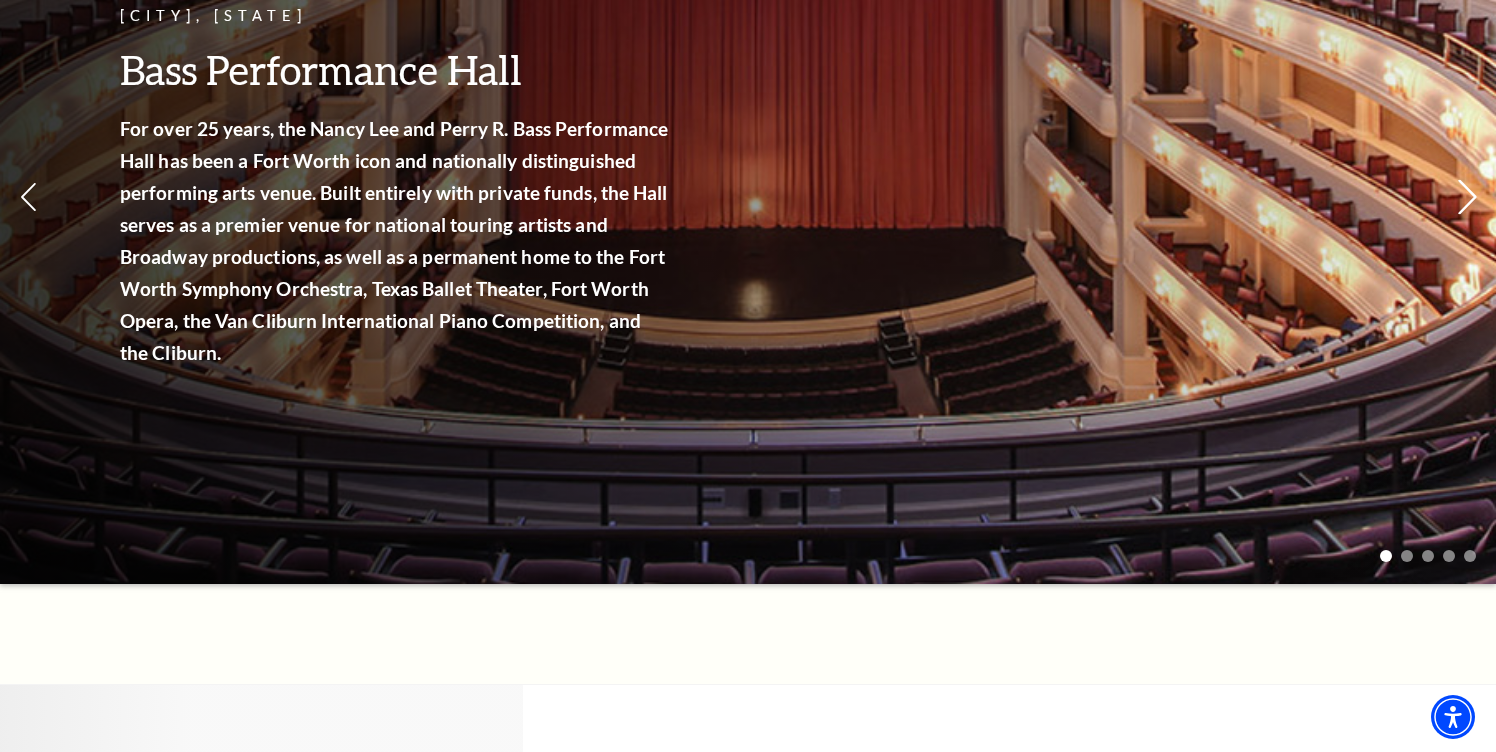click 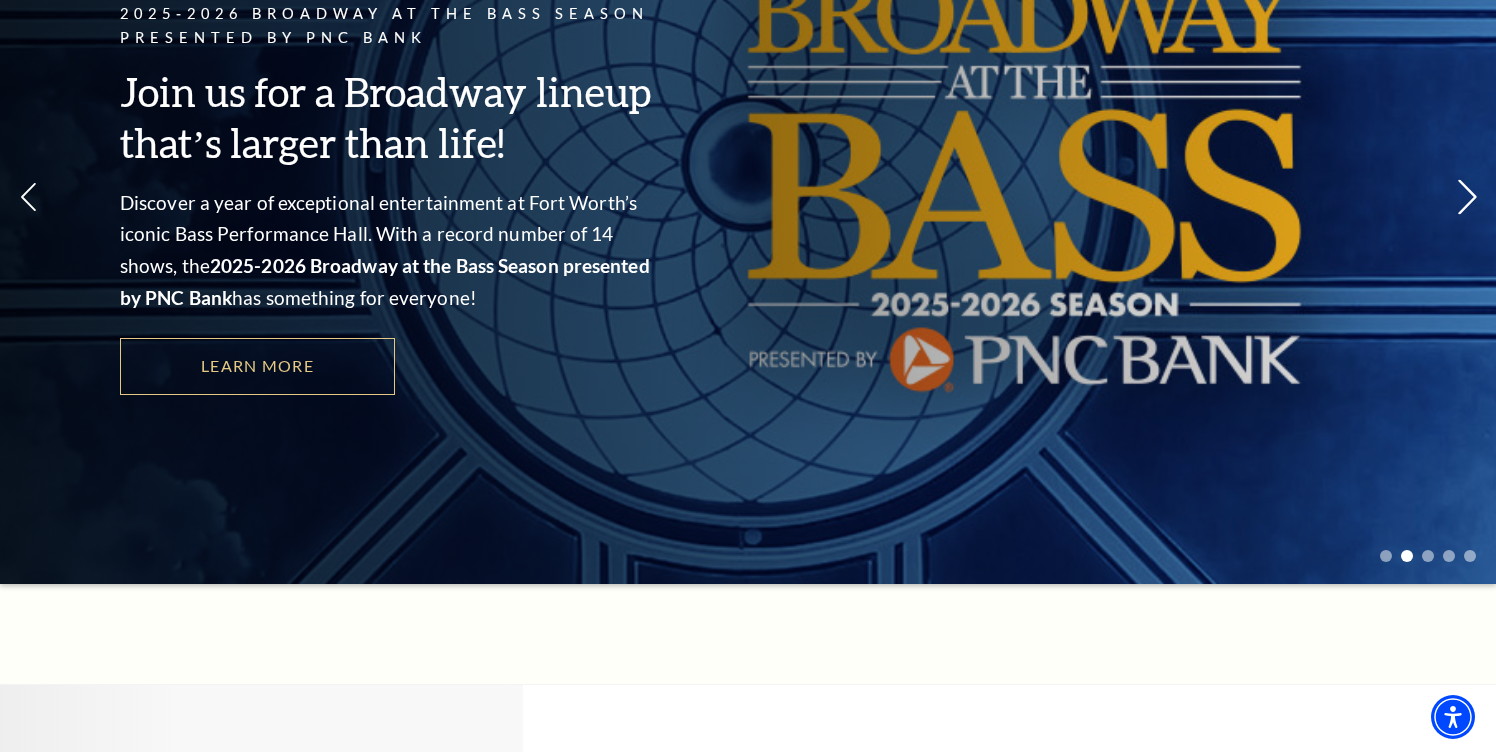 click 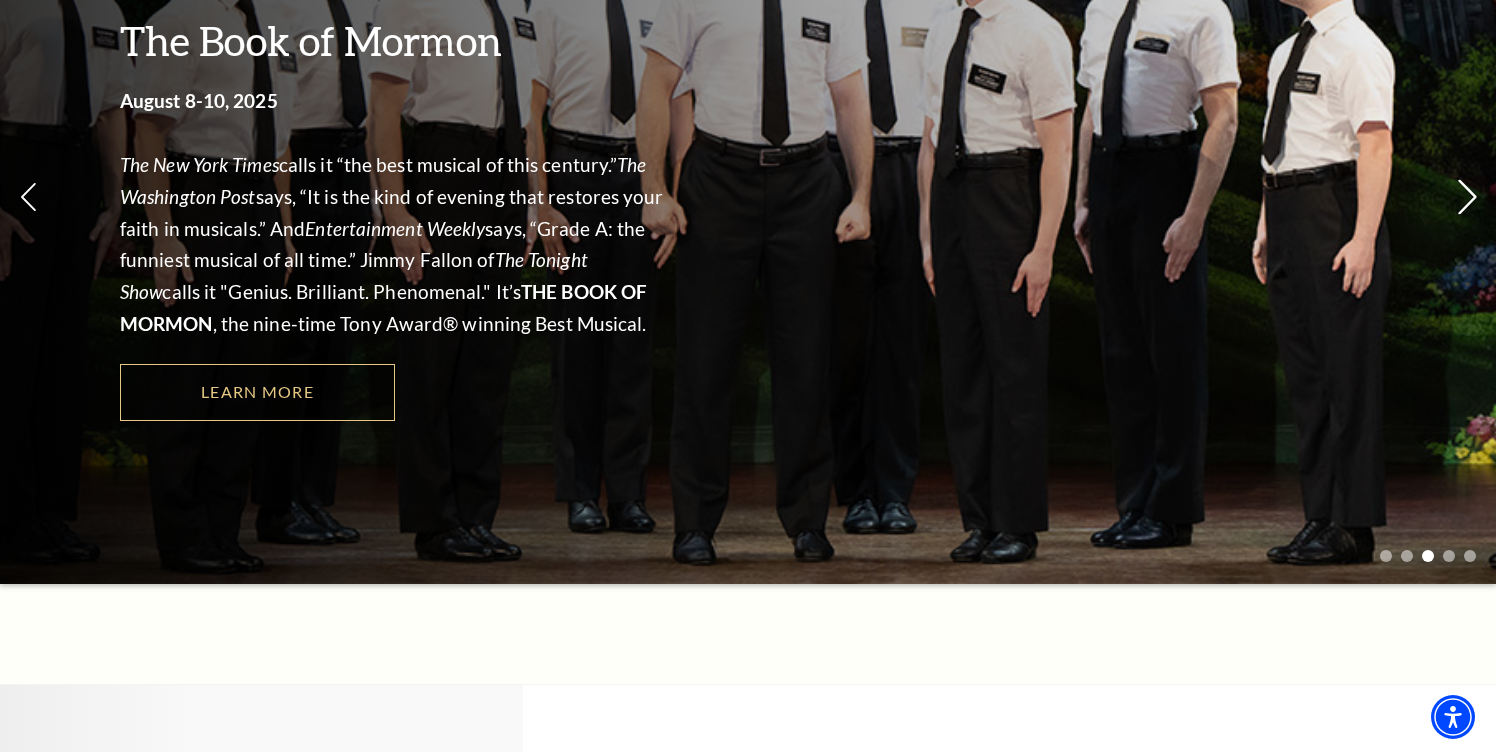 click 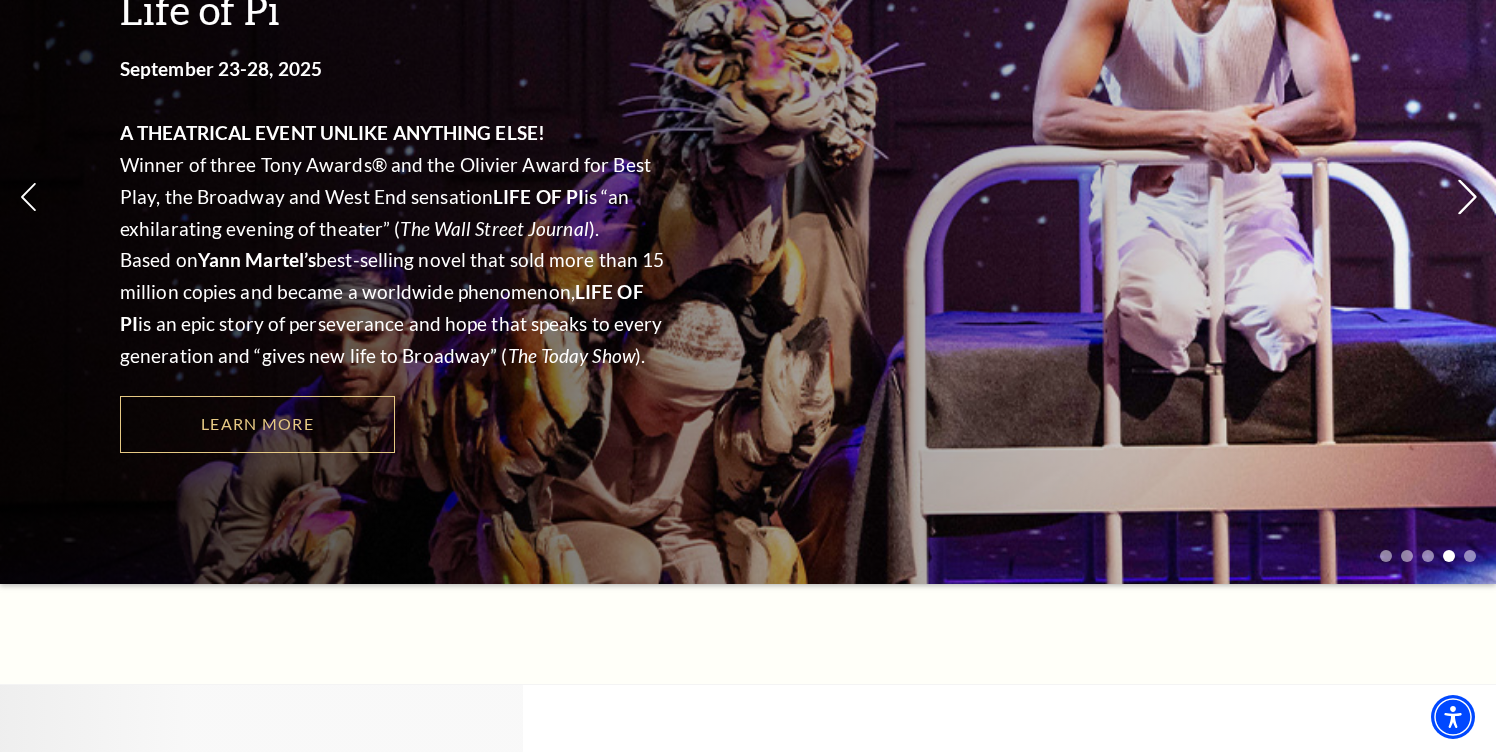 click 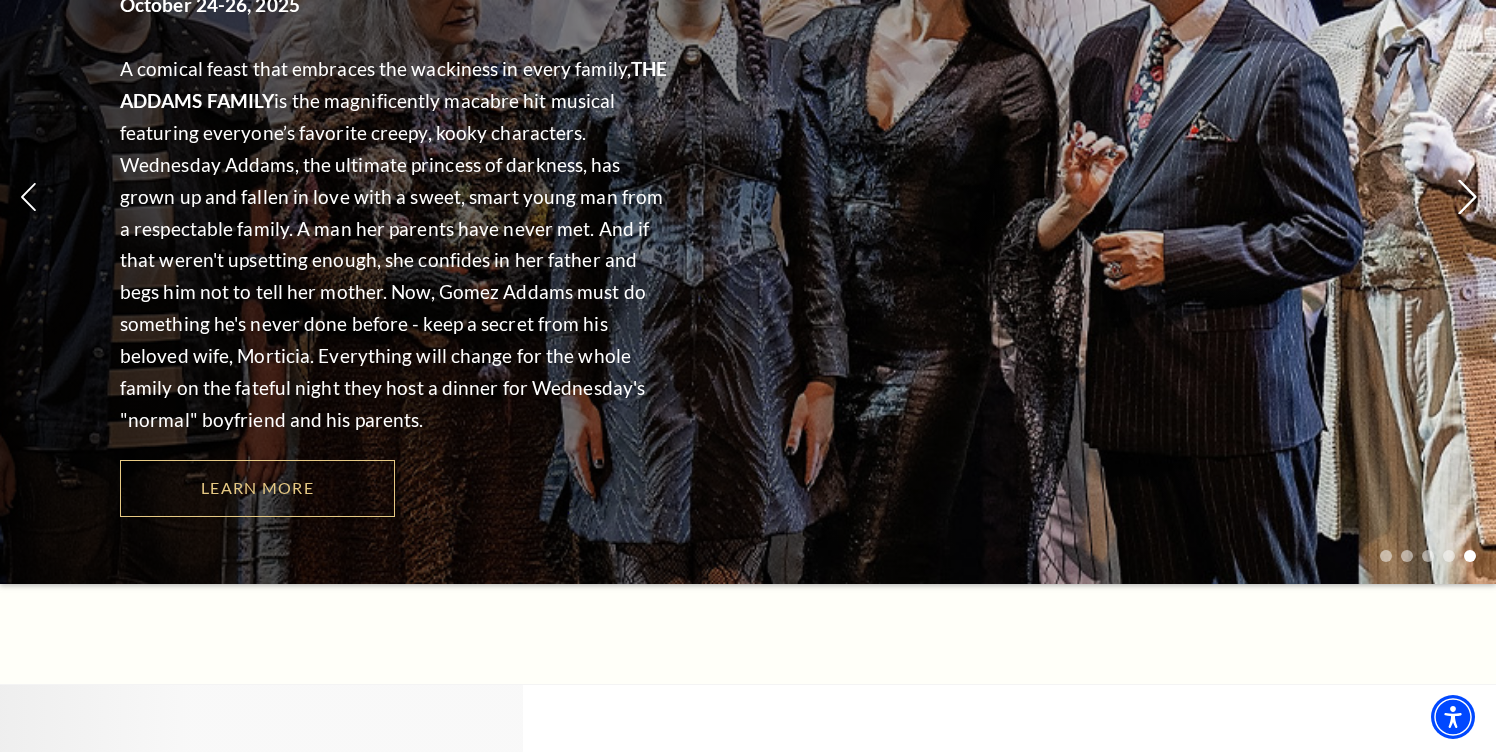 click 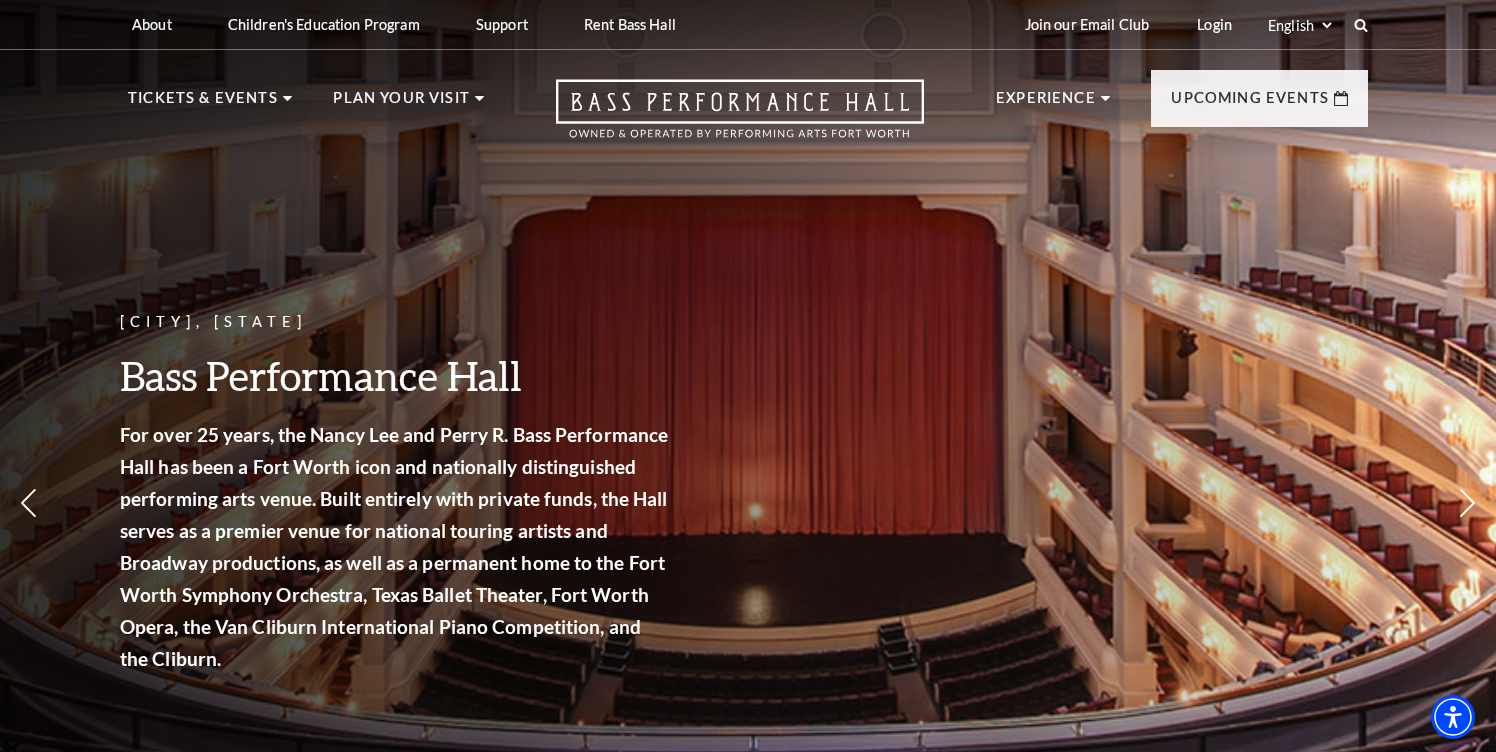 scroll, scrollTop: 0, scrollLeft: 0, axis: both 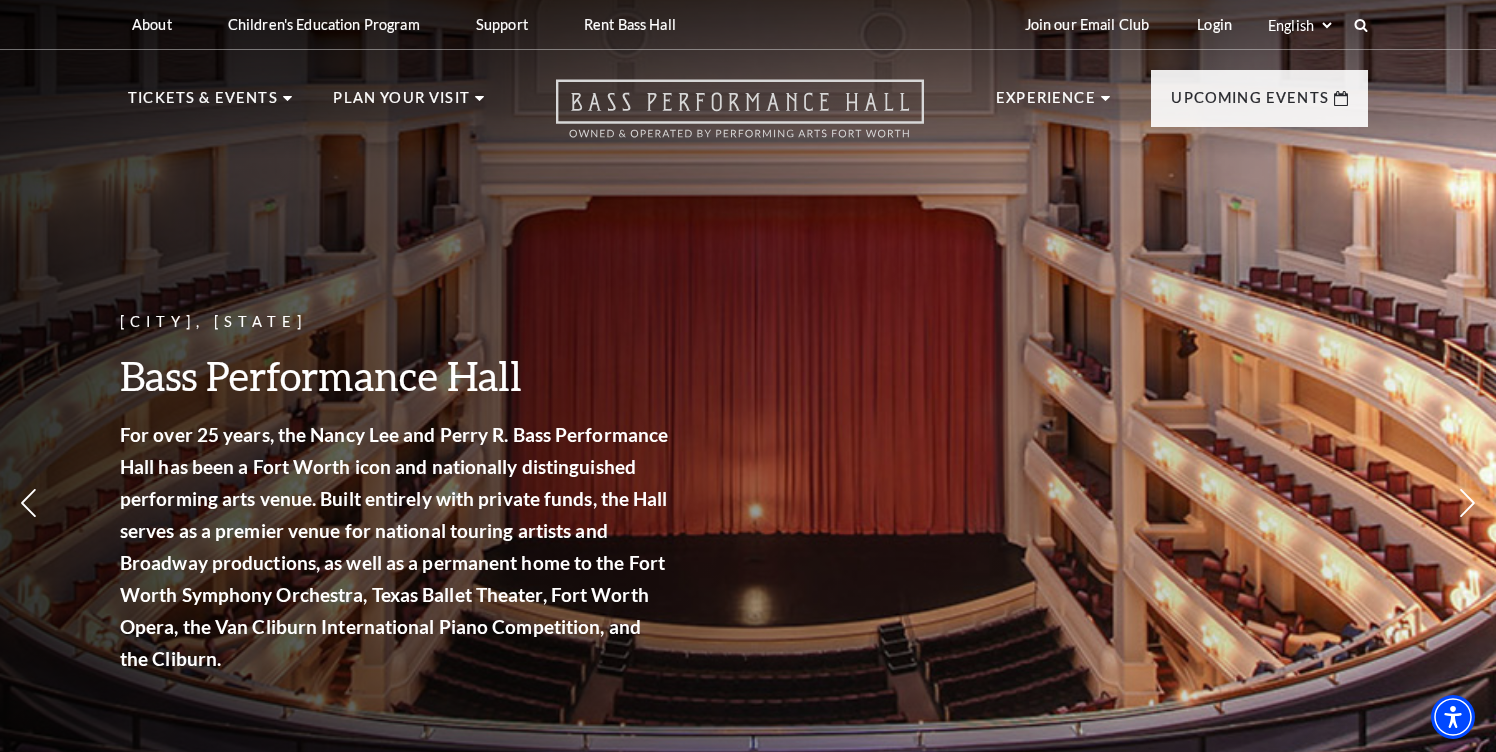click 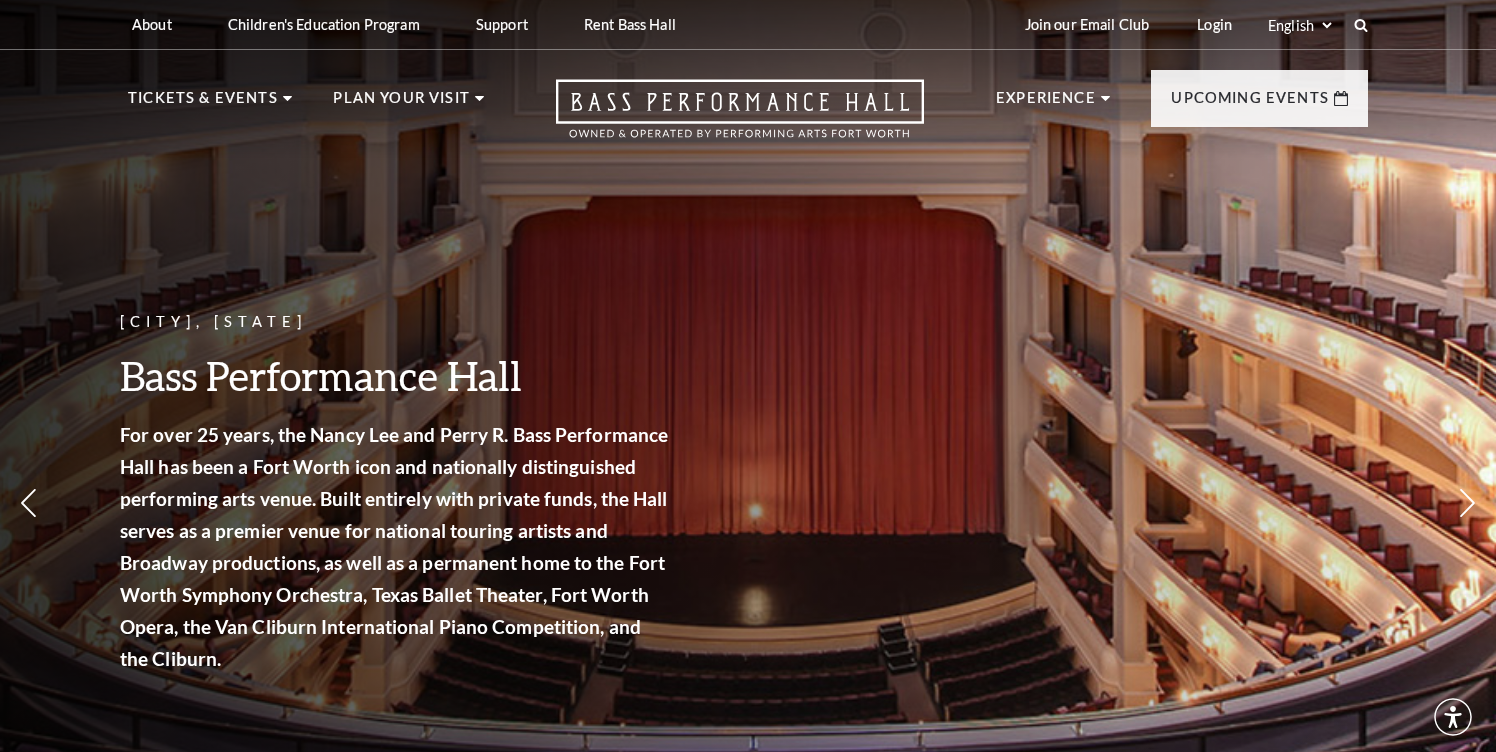 scroll, scrollTop: 0, scrollLeft: 0, axis: both 